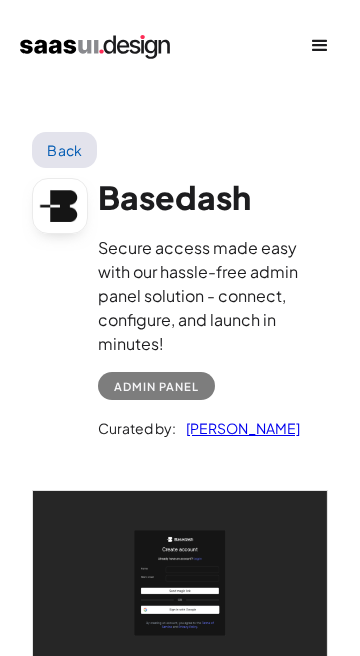 scroll, scrollTop: 100, scrollLeft: 0, axis: vertical 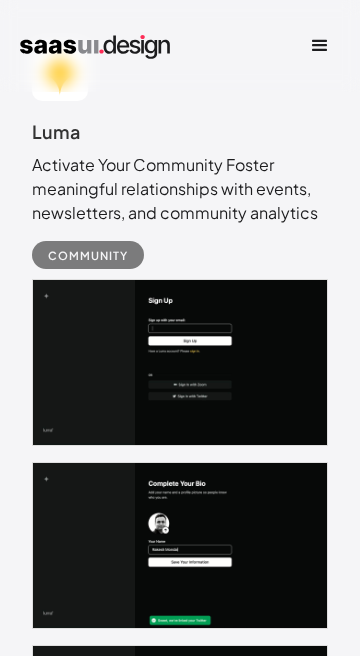 click at bounding box center (179, 545) 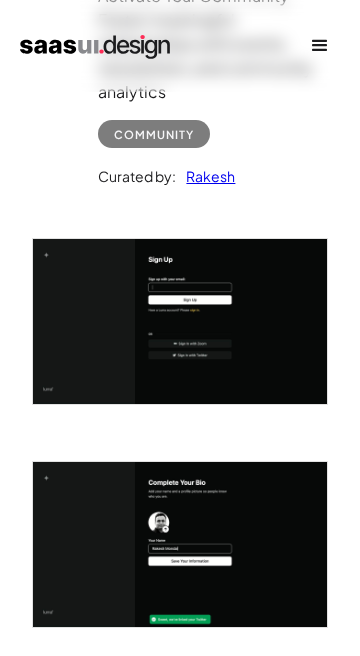 scroll, scrollTop: 300, scrollLeft: 0, axis: vertical 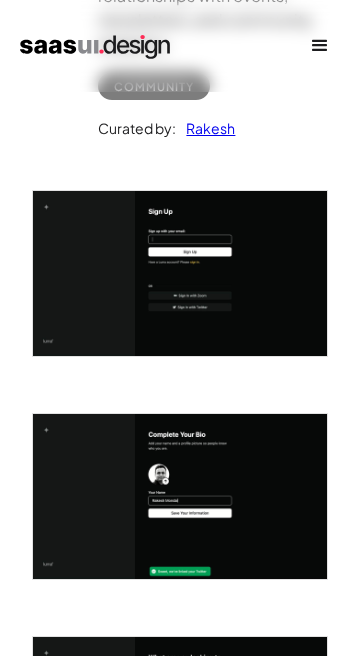 click at bounding box center (179, 496) 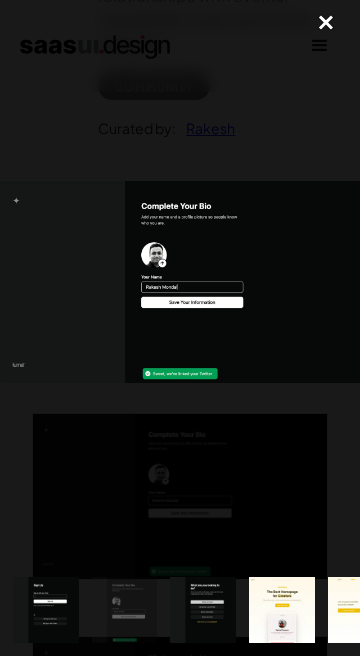click at bounding box center (0, 0) 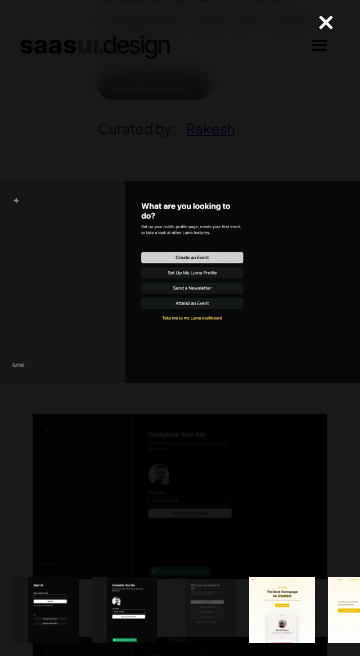 click at bounding box center [0, 0] 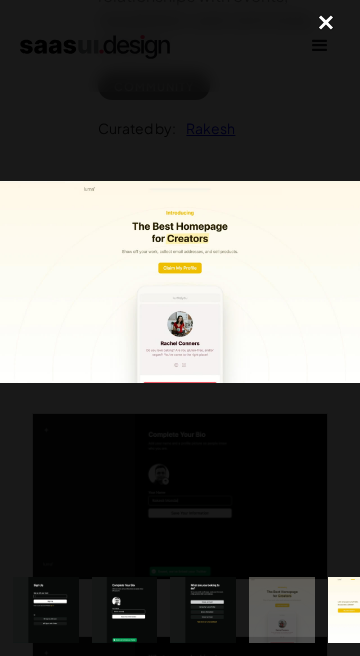 click at bounding box center (0, 0) 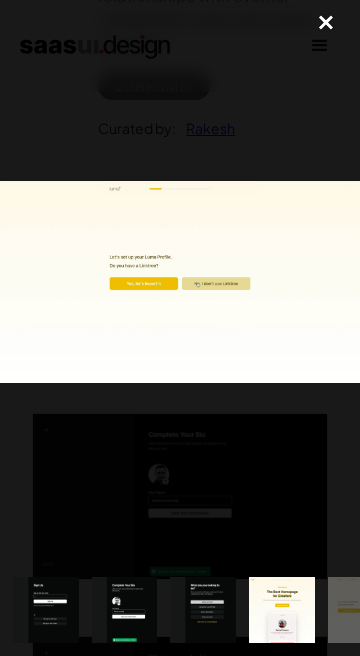 click at bounding box center [0, 0] 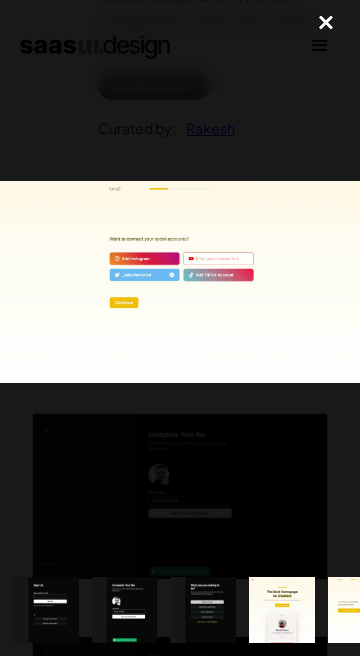 click at bounding box center (326, 22) 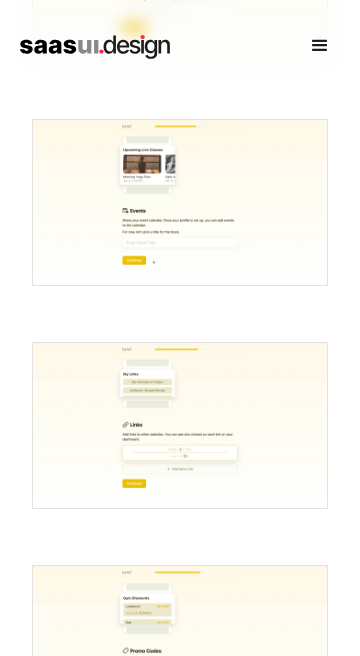 scroll, scrollTop: 2900, scrollLeft: 0, axis: vertical 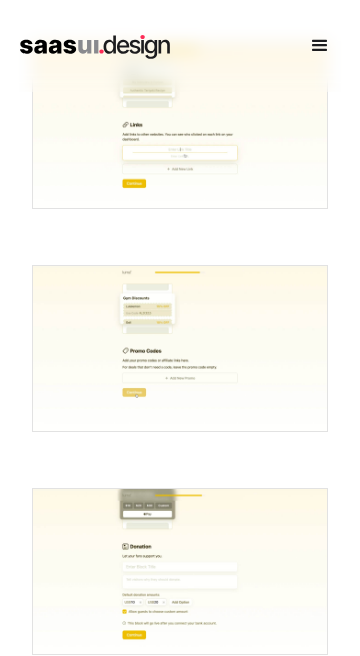 click at bounding box center [179, 1017] 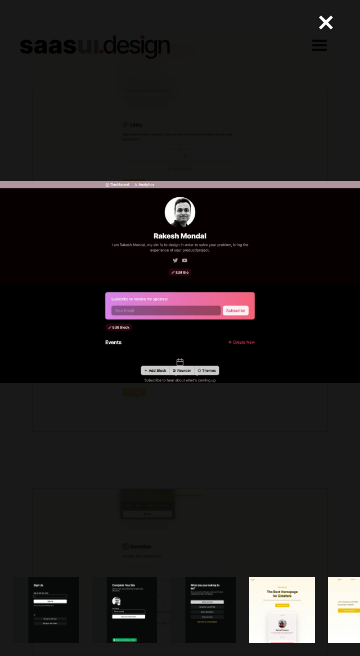 click at bounding box center (326, 22) 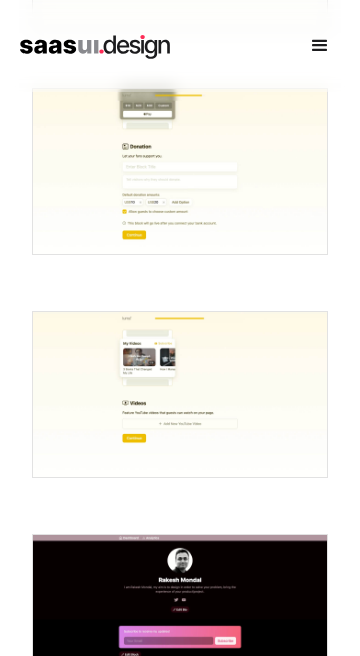 scroll, scrollTop: 3700, scrollLeft: 0, axis: vertical 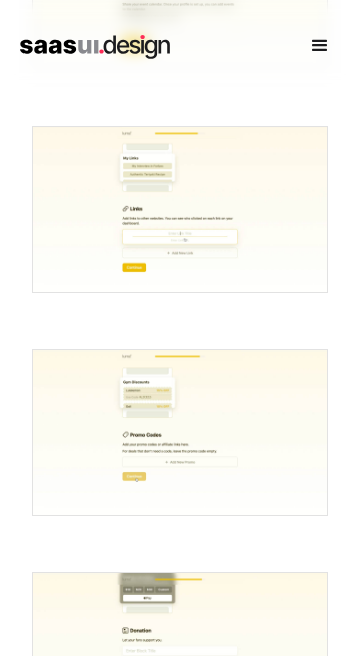click at bounding box center (179, 1101) 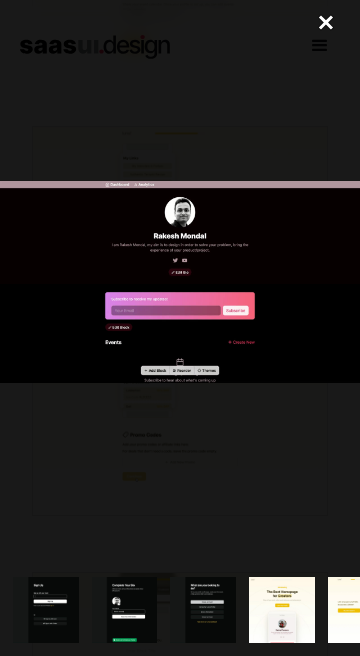 click at bounding box center (326, 22) 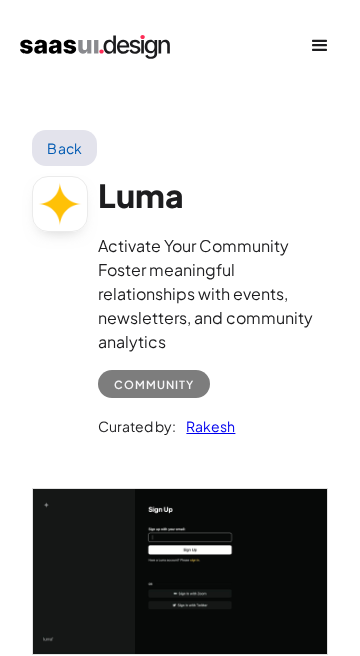 scroll, scrollTop: 0, scrollLeft: 0, axis: both 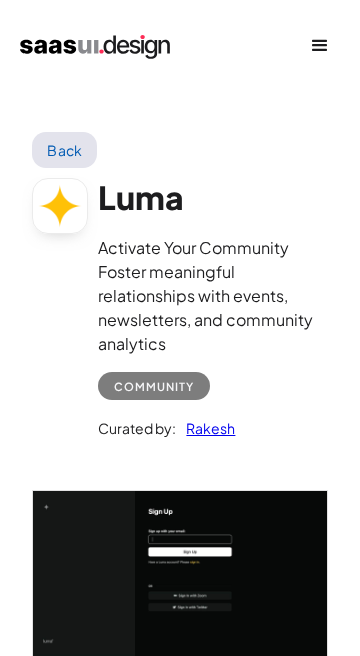 click at bounding box center [95, 47] 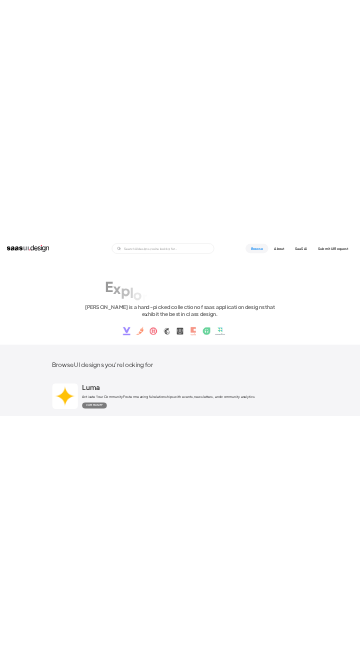 scroll, scrollTop: 0, scrollLeft: 0, axis: both 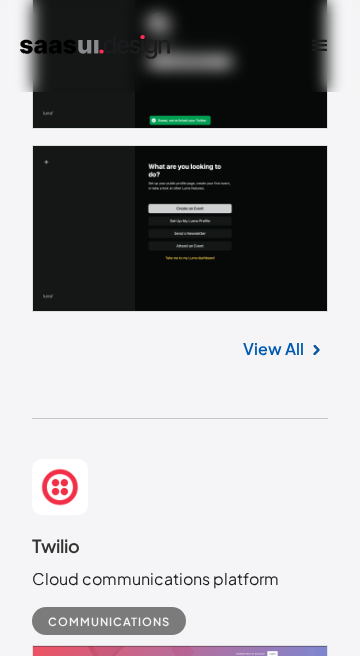 click at bounding box center [179, 901] 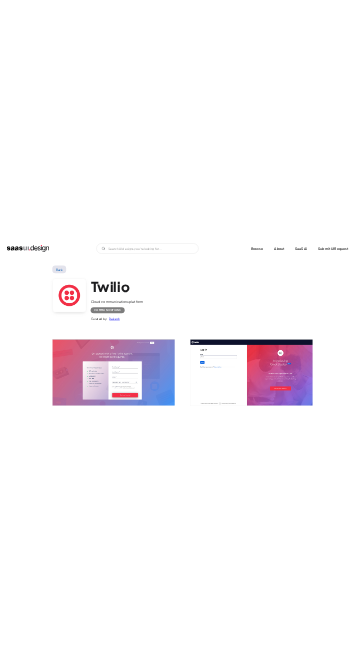 scroll, scrollTop: 0, scrollLeft: 0, axis: both 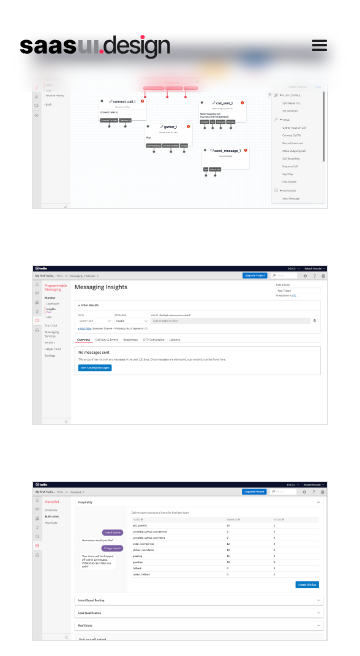 click at bounding box center [95, 47] 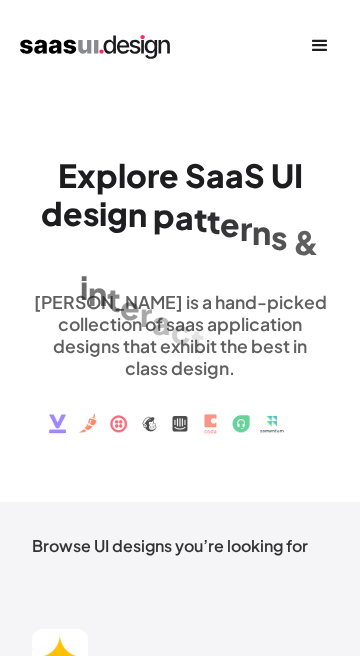scroll, scrollTop: 0, scrollLeft: 0, axis: both 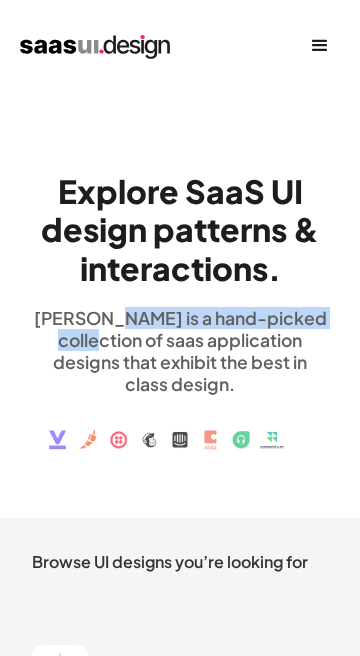drag, startPoint x: 518, startPoint y: 314, endPoint x: 814, endPoint y: 317, distance: 296.0152 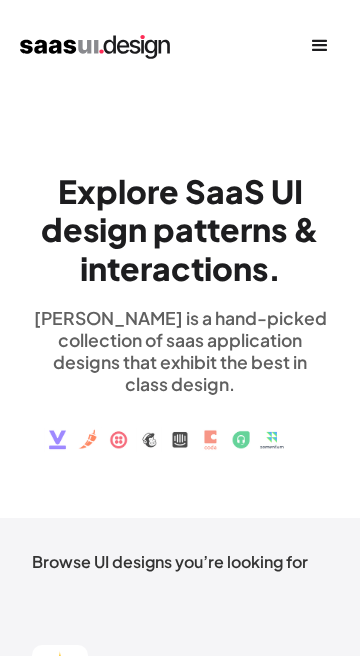 click on "E x p l o r e   S a a S   U I   d e s i g n   p a t t e r n s   &   i n t e r a c t i o n s . [PERSON_NAME] is a hand-picked collection of saas application designs that exhibit the best in class design." at bounding box center [180, 305] 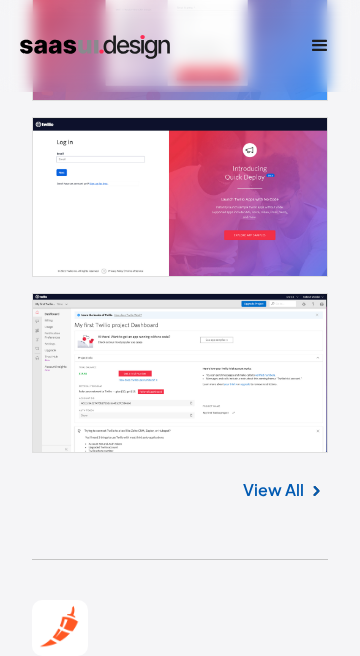 scroll, scrollTop: 1544, scrollLeft: 0, axis: vertical 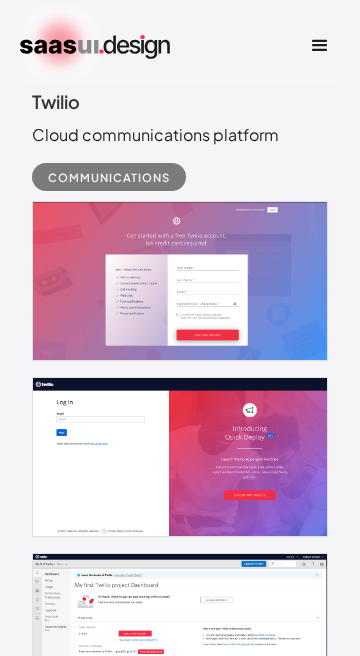 click at bounding box center (179, 1326) 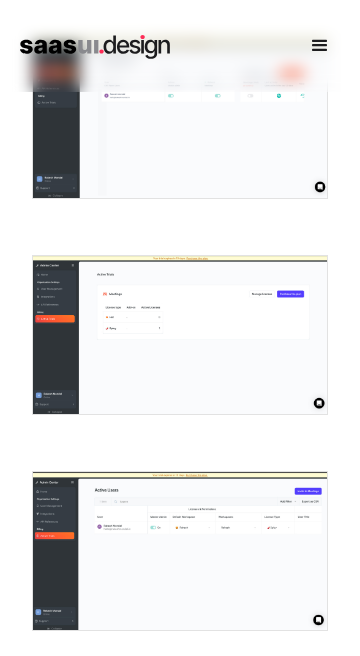 scroll, scrollTop: 4954, scrollLeft: 0, axis: vertical 